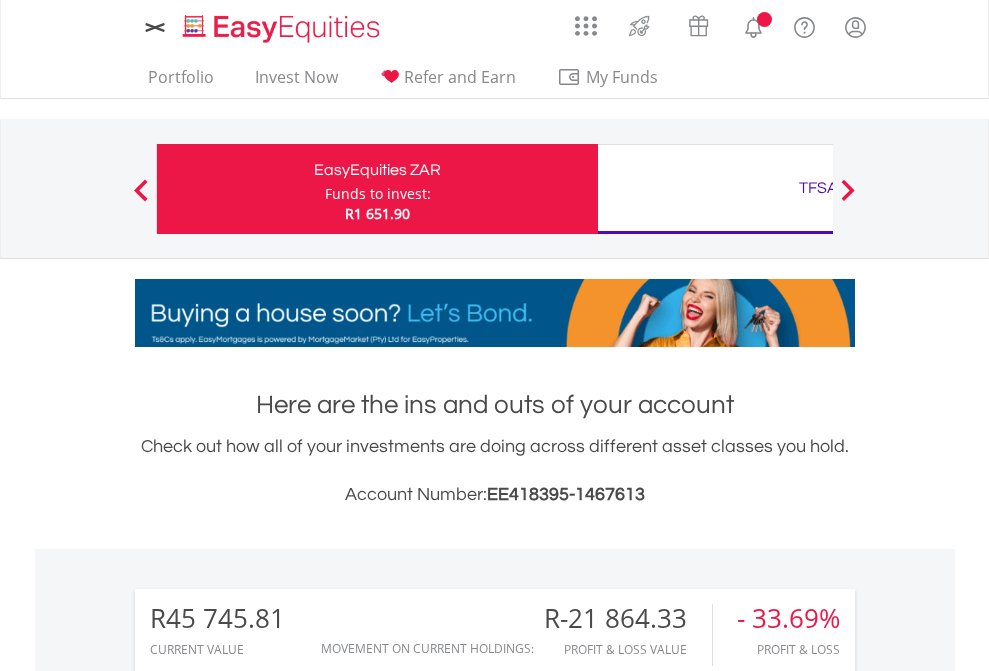 scroll, scrollTop: 0, scrollLeft: 0, axis: both 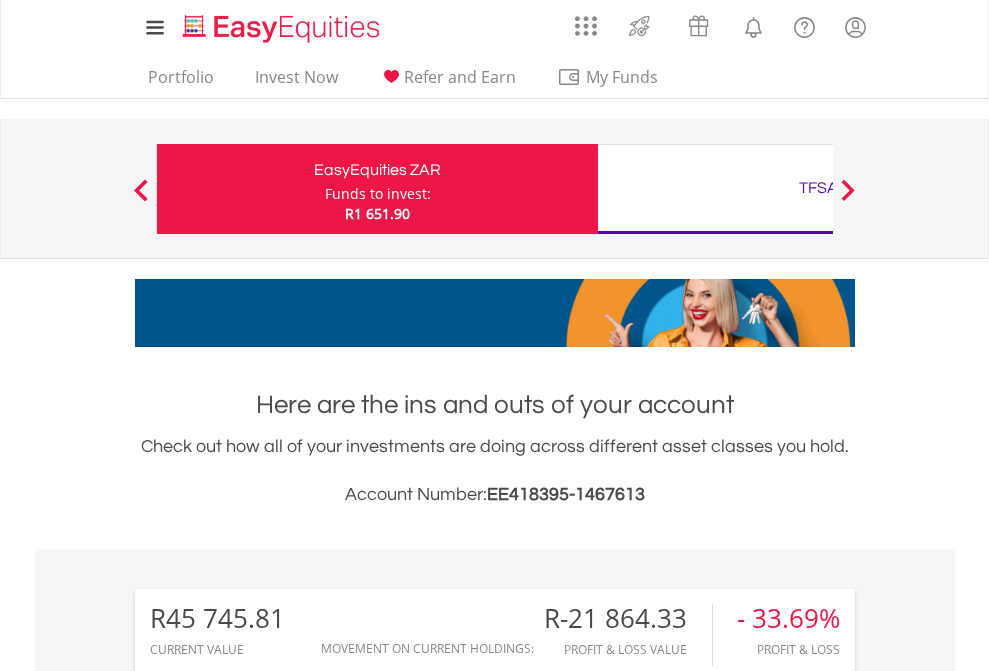 click on "Funds to invest:" at bounding box center [378, 194] 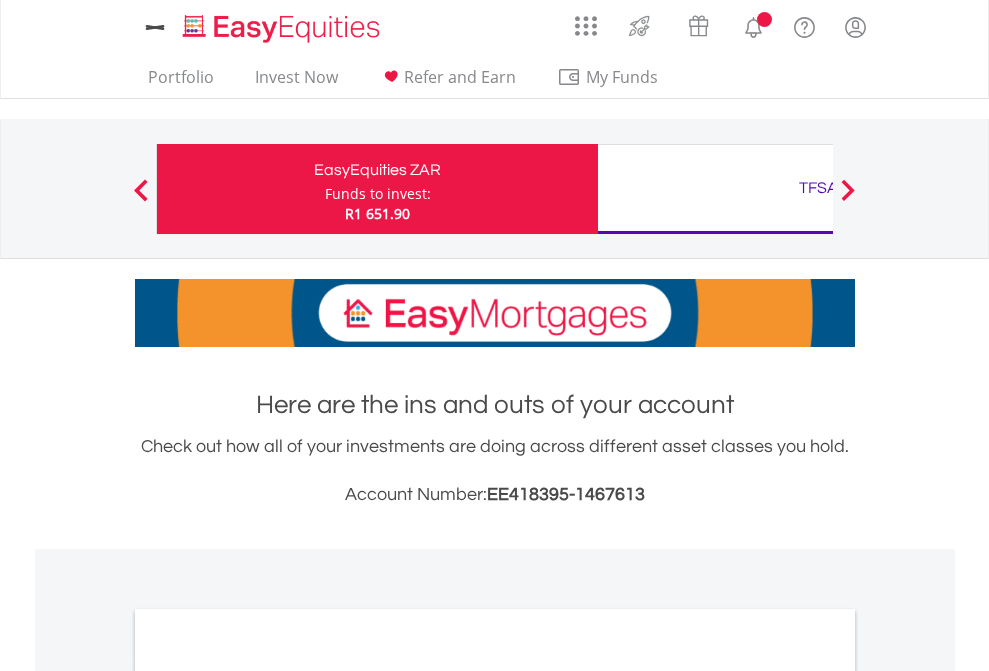 scroll, scrollTop: 0, scrollLeft: 0, axis: both 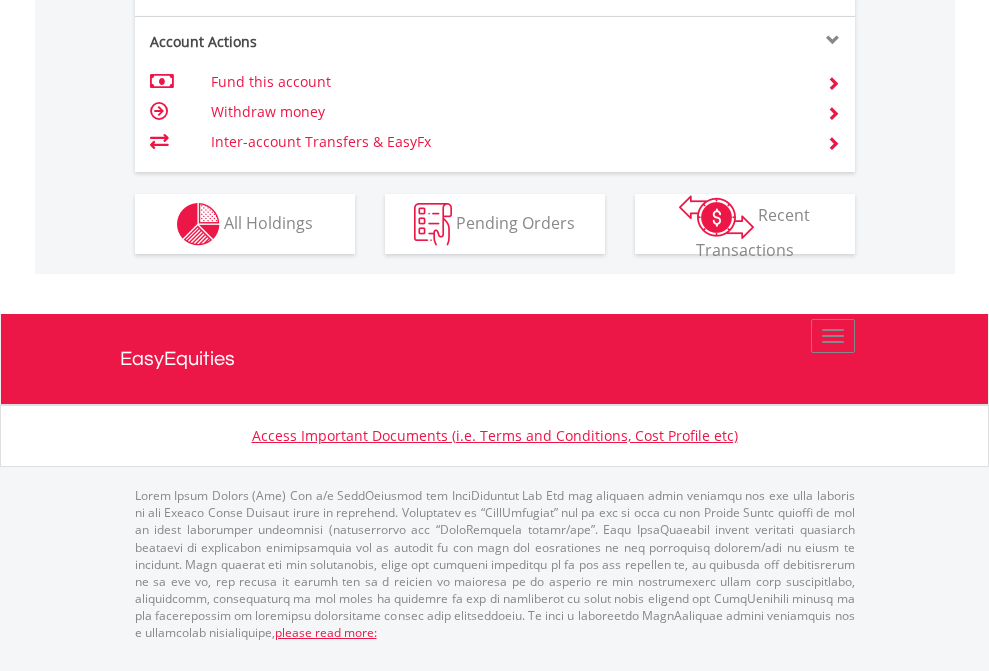 click on "Investment types" at bounding box center [706, -337] 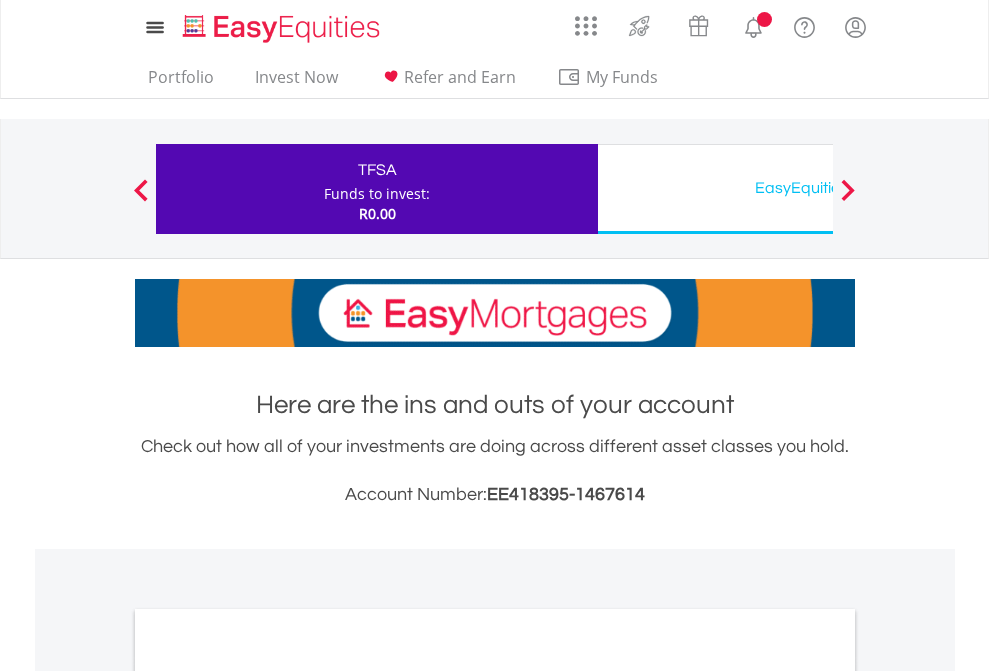 scroll, scrollTop: 0, scrollLeft: 0, axis: both 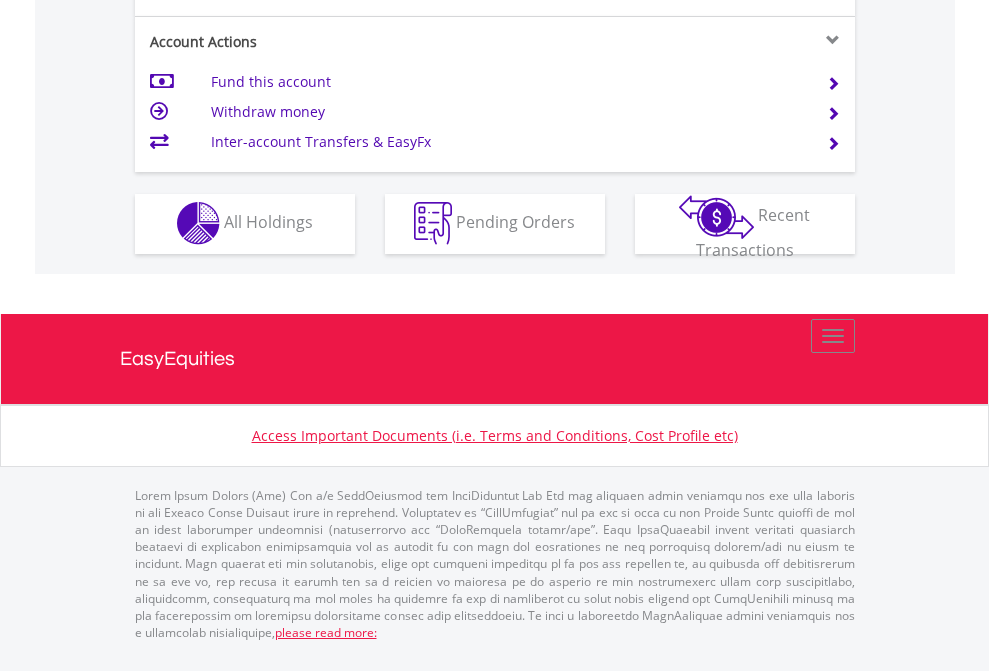 click on "Investment types" at bounding box center (706, -353) 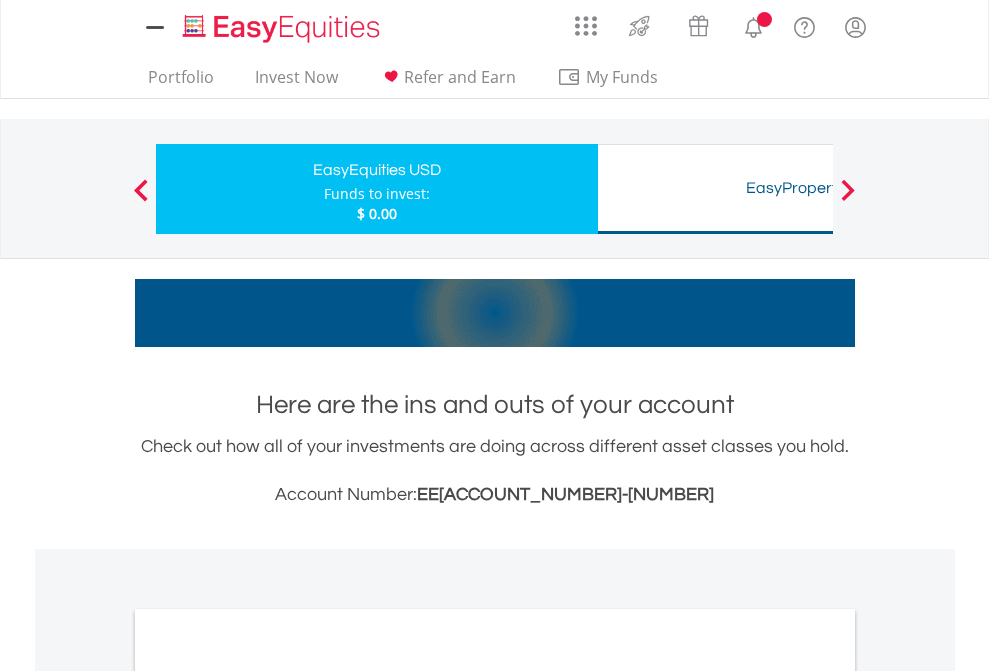 scroll, scrollTop: 0, scrollLeft: 0, axis: both 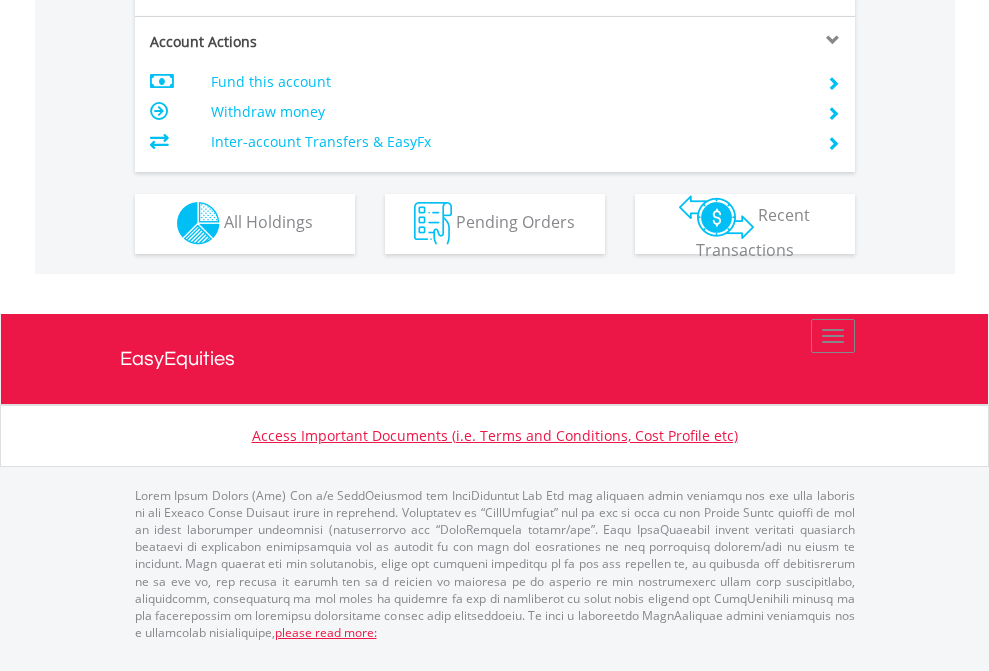 click on "Investment types" at bounding box center (706, -353) 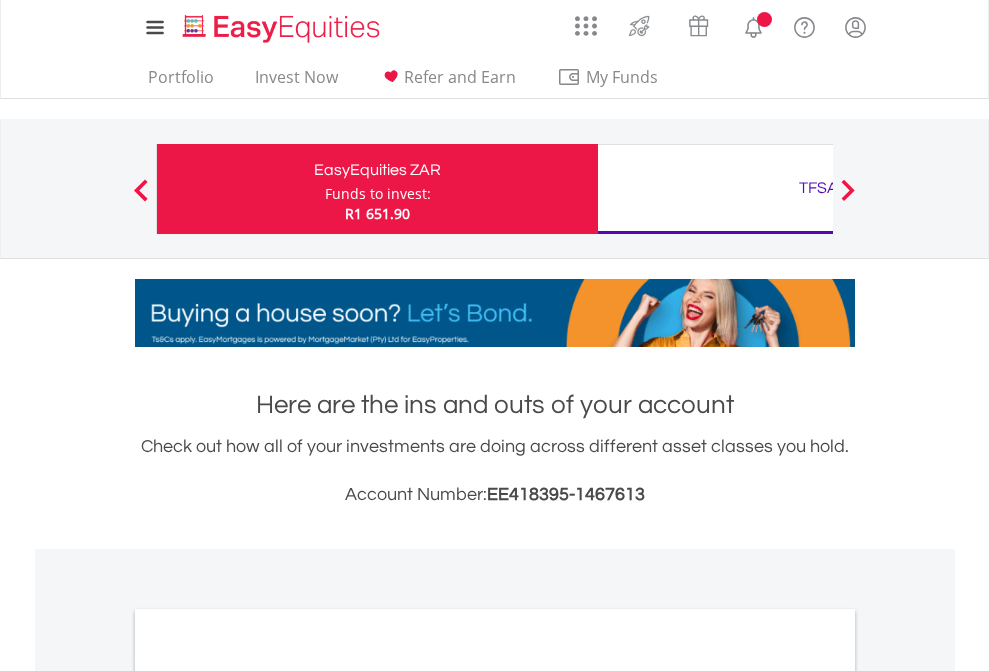 scroll, scrollTop: 0, scrollLeft: 0, axis: both 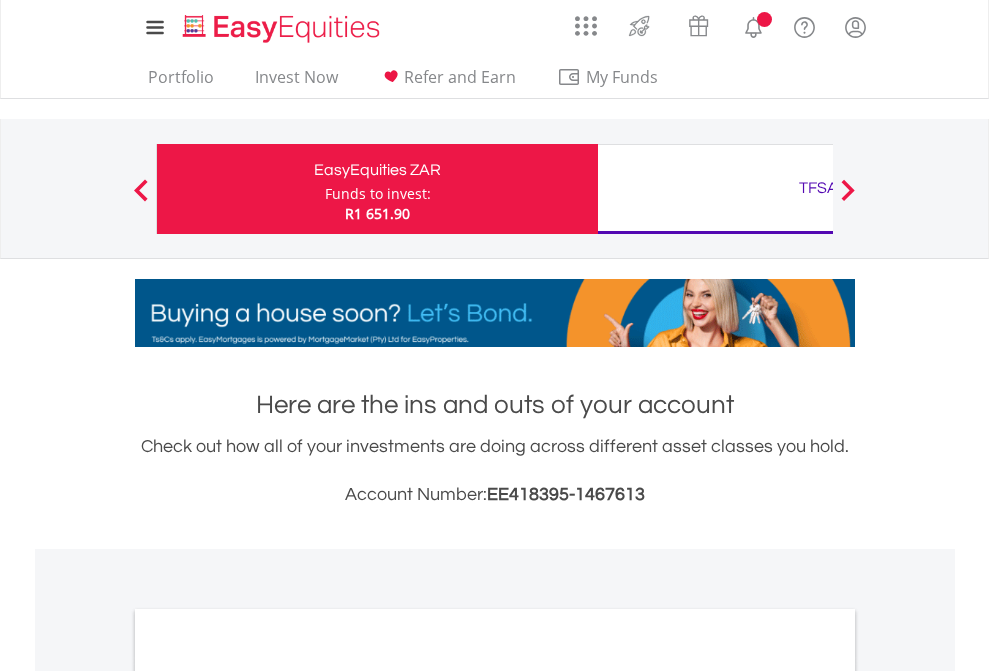 click on "All Holdings" at bounding box center (268, 1096) 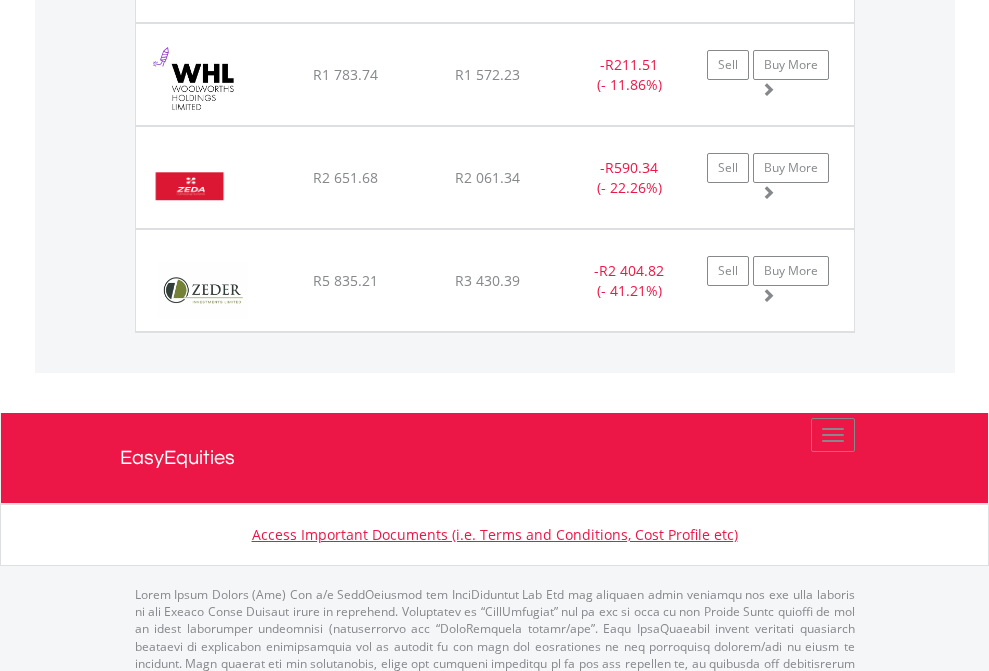 click on "TFSA" at bounding box center [818, -1745] 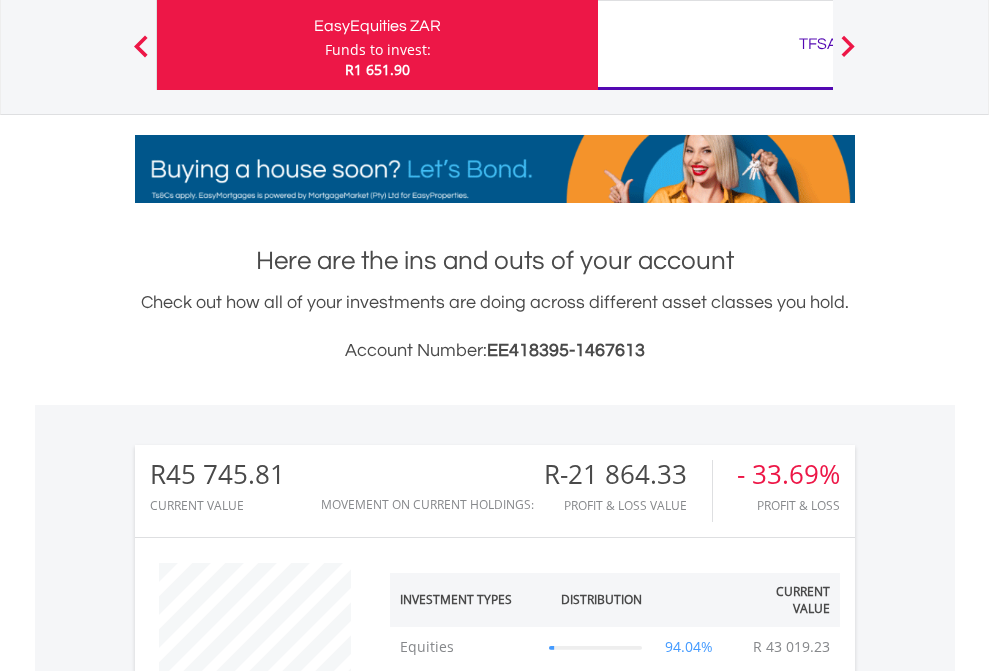 scroll, scrollTop: 999808, scrollLeft: 999687, axis: both 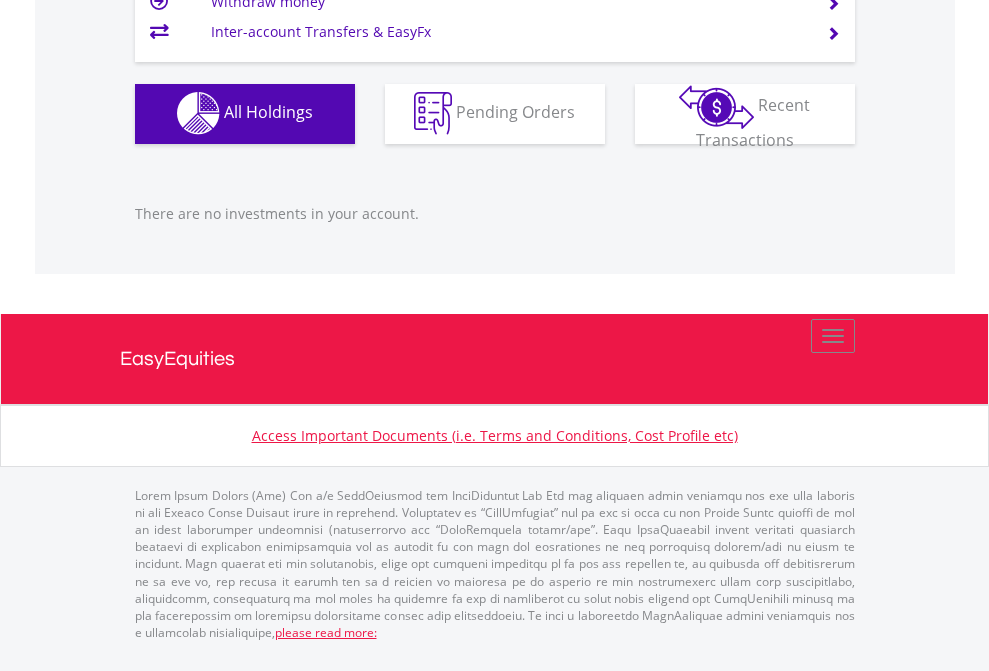 click on "EasyEquities USD" at bounding box center [818, -1142] 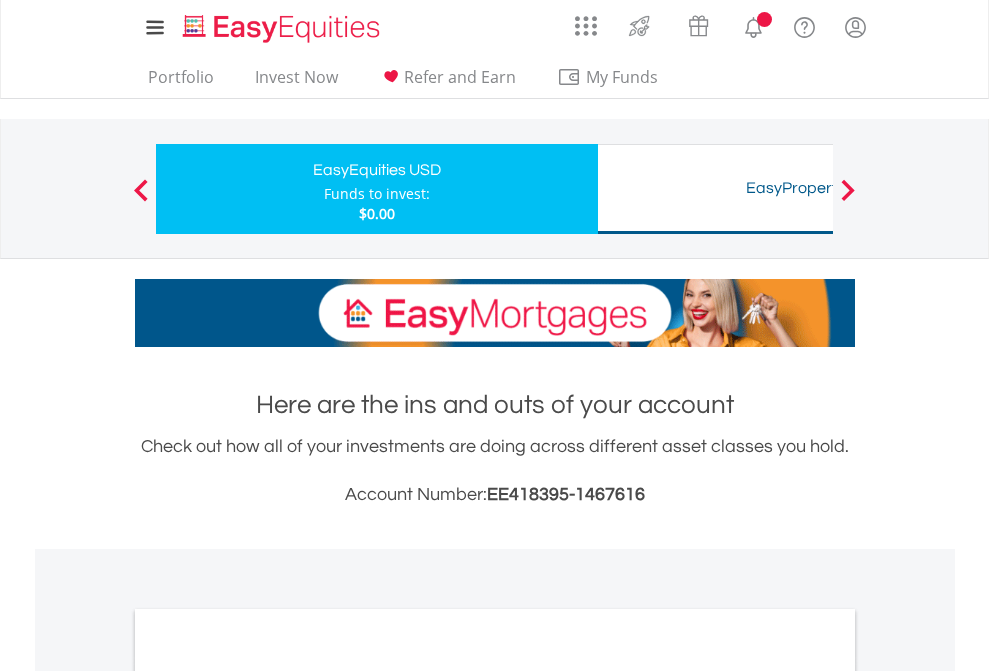 scroll, scrollTop: 1202, scrollLeft: 0, axis: vertical 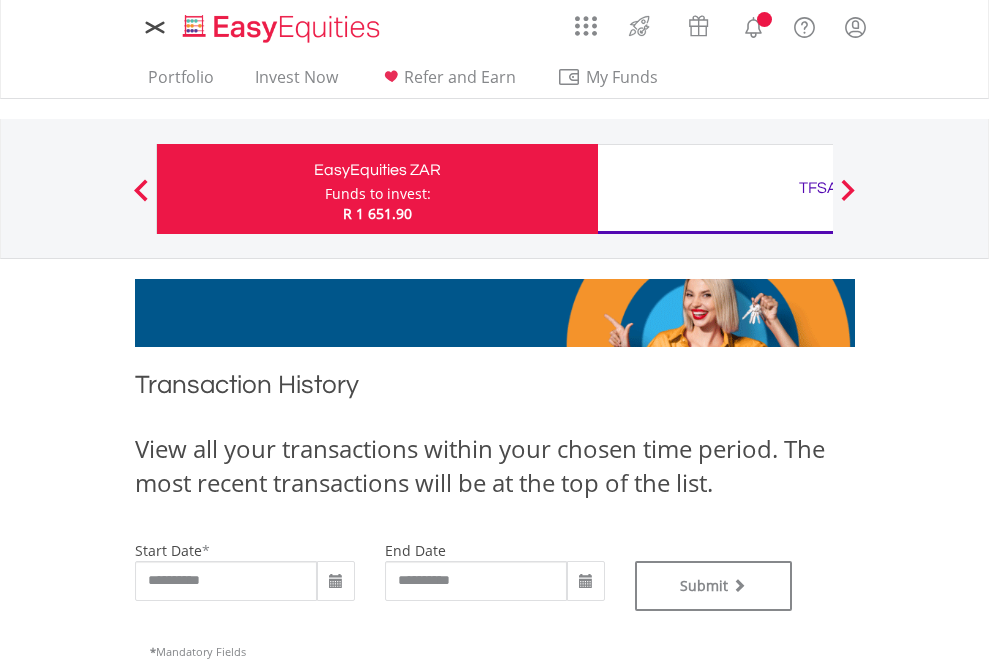 type on "**********" 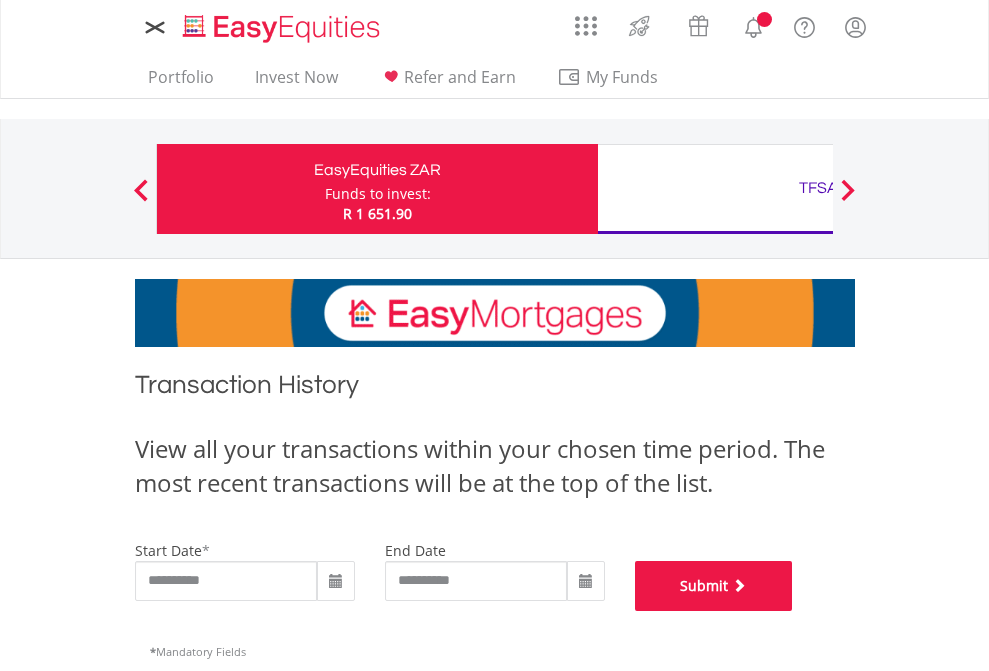 click on "Submit" at bounding box center (714, 586) 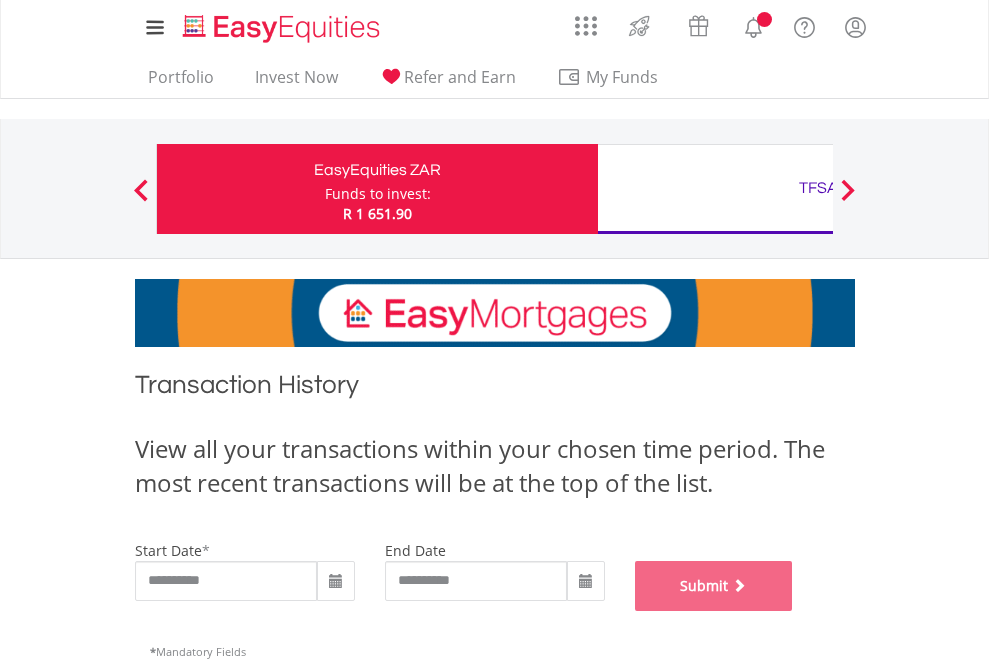 scroll, scrollTop: 811, scrollLeft: 0, axis: vertical 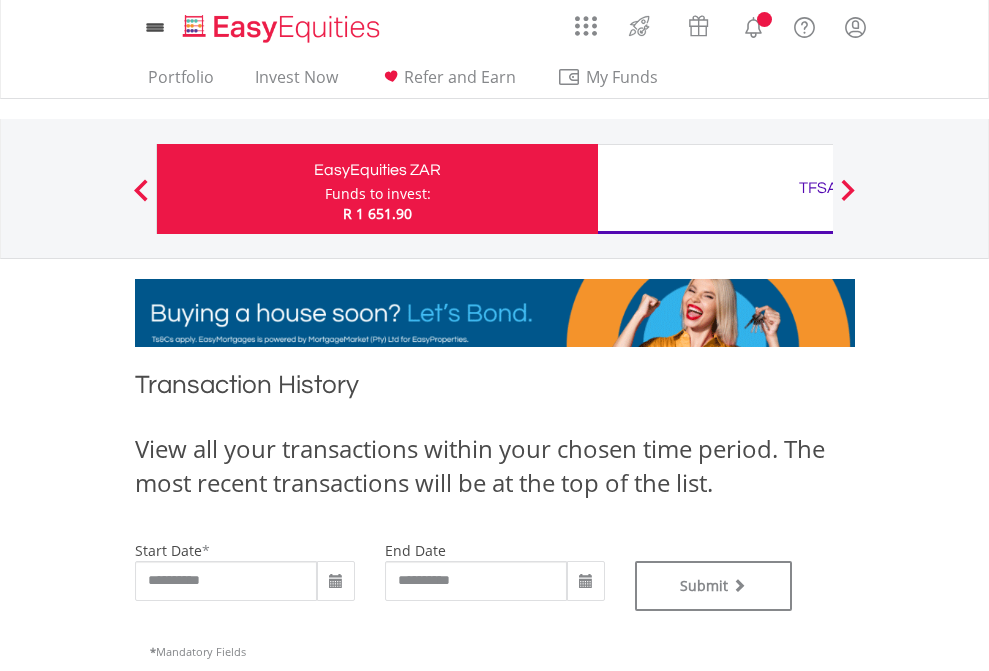 click on "TFSA" at bounding box center (818, 188) 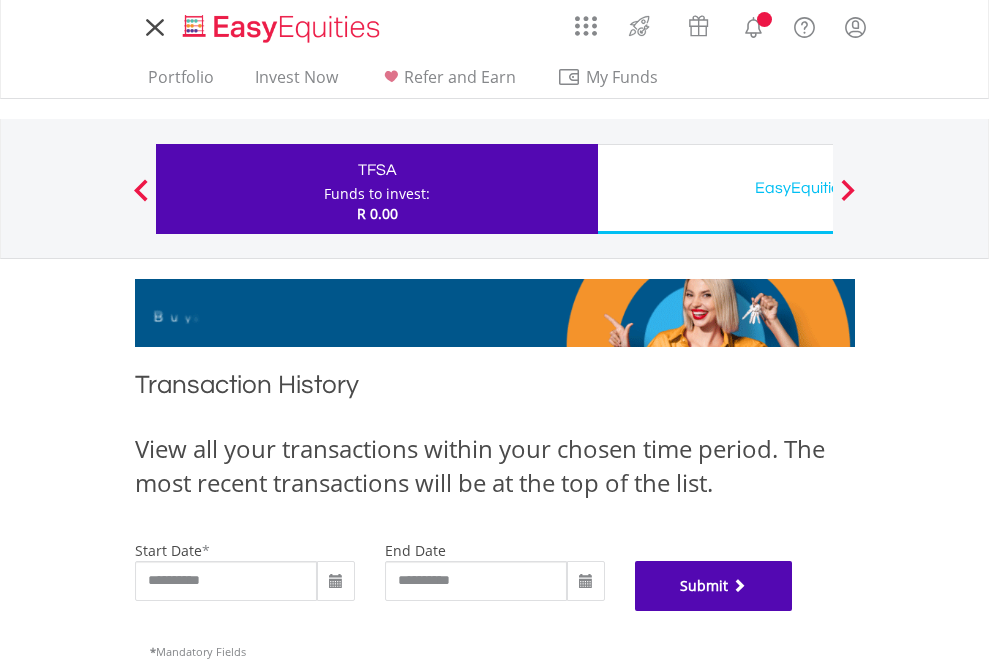 click on "Submit" at bounding box center [714, 586] 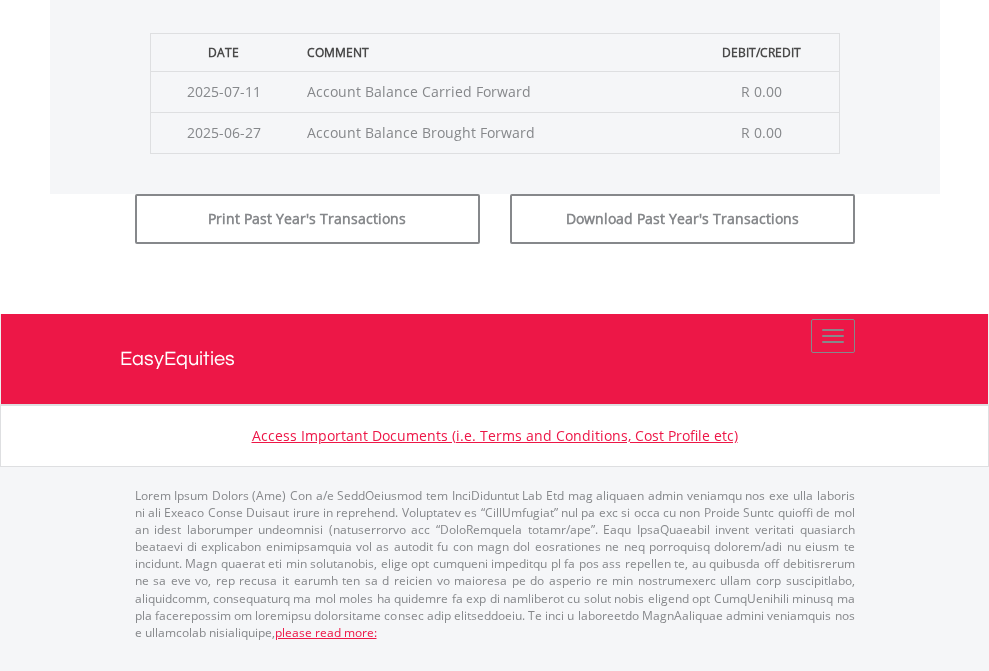 scroll, scrollTop: 811, scrollLeft: 0, axis: vertical 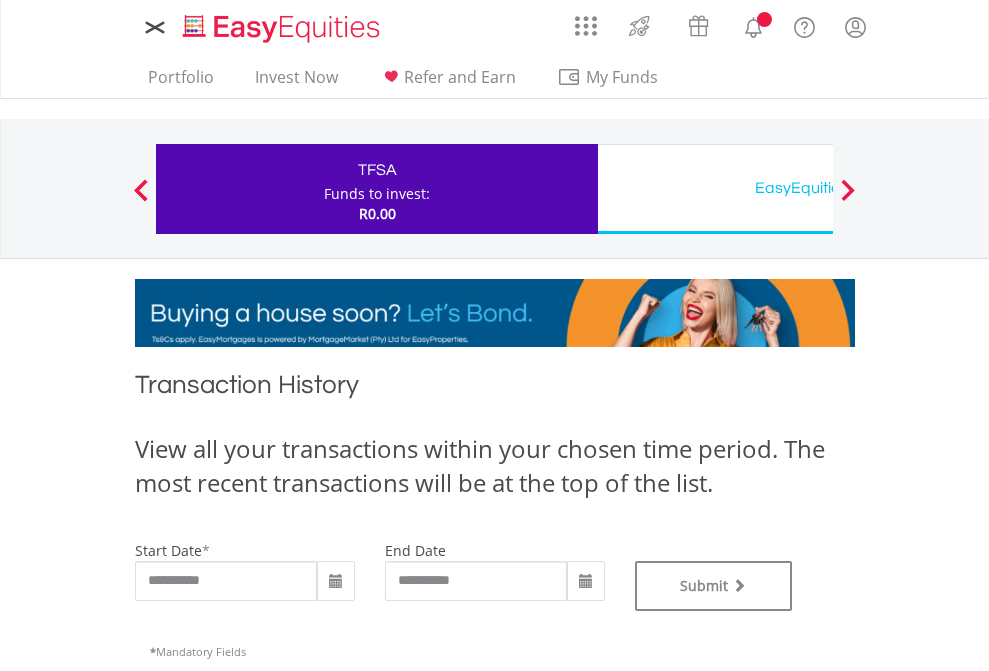 click on "EasyEquities USD" at bounding box center [818, 188] 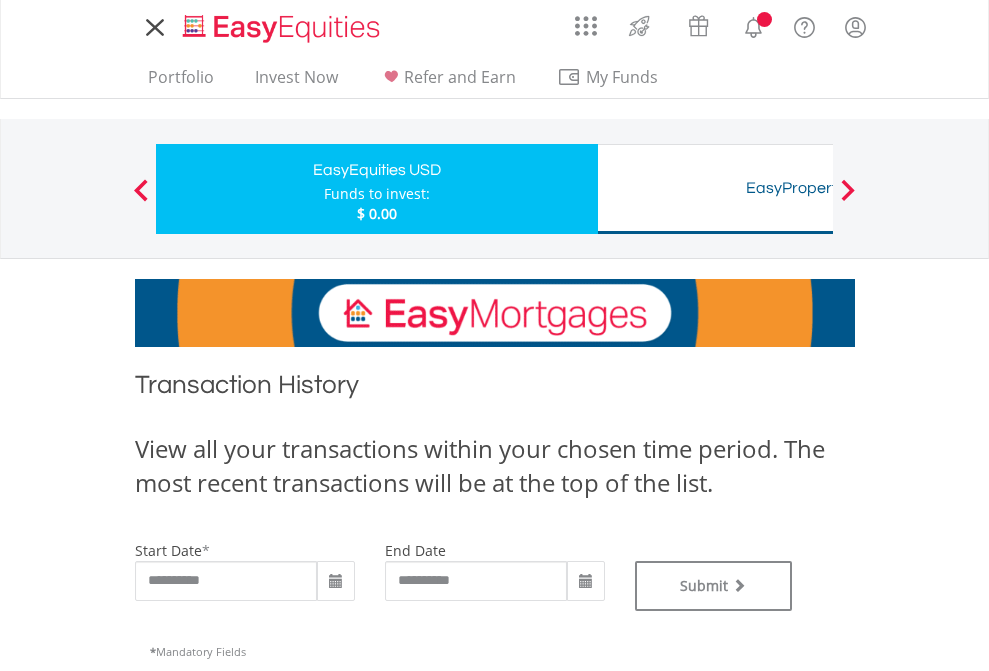 scroll, scrollTop: 0, scrollLeft: 0, axis: both 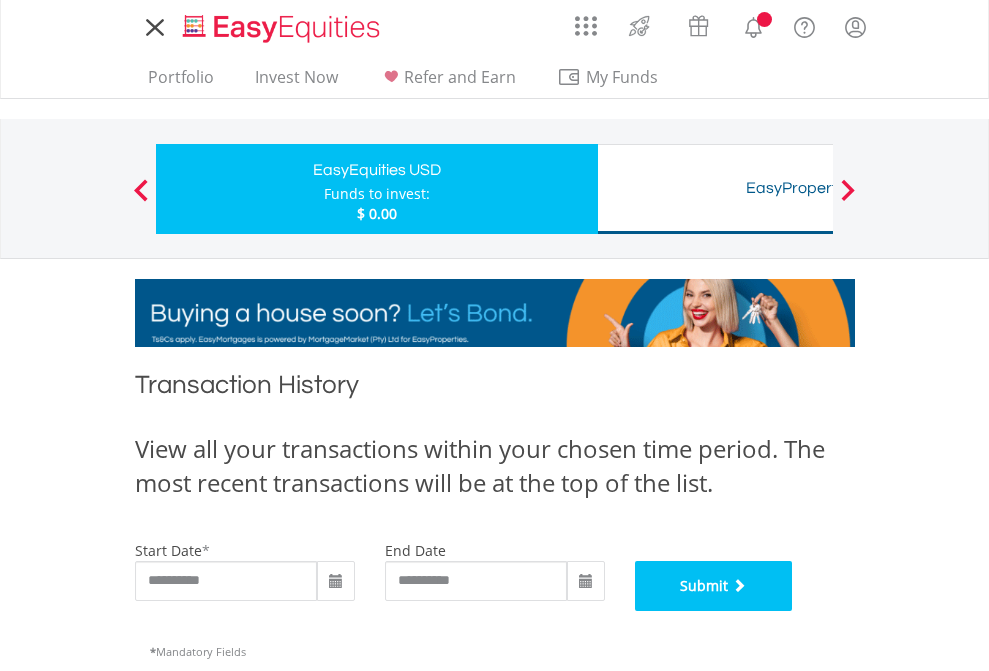 click on "Submit" at bounding box center [714, 586] 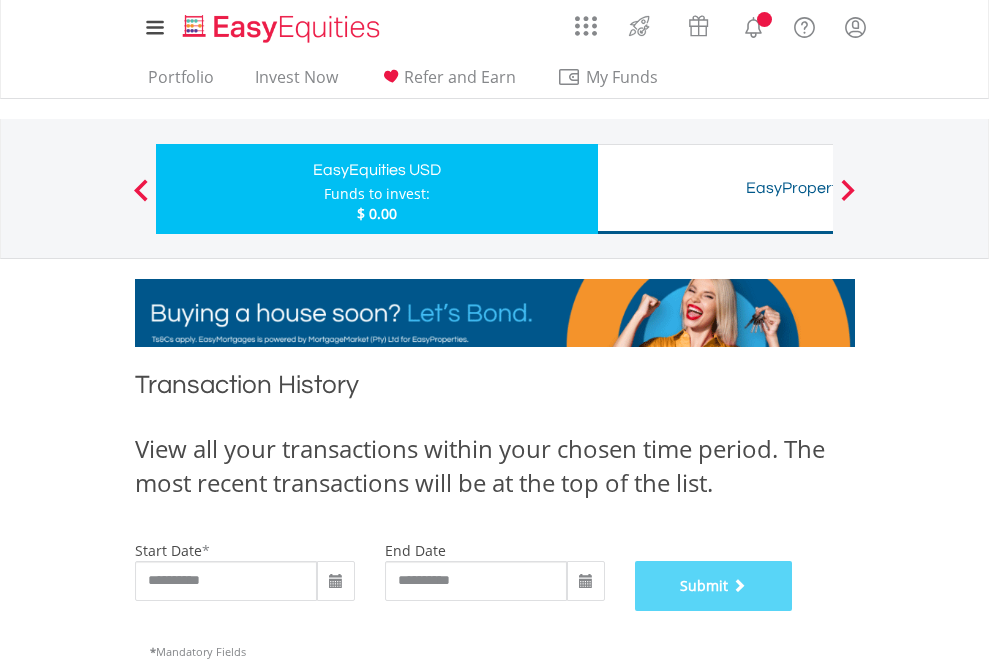 scroll, scrollTop: 811, scrollLeft: 0, axis: vertical 